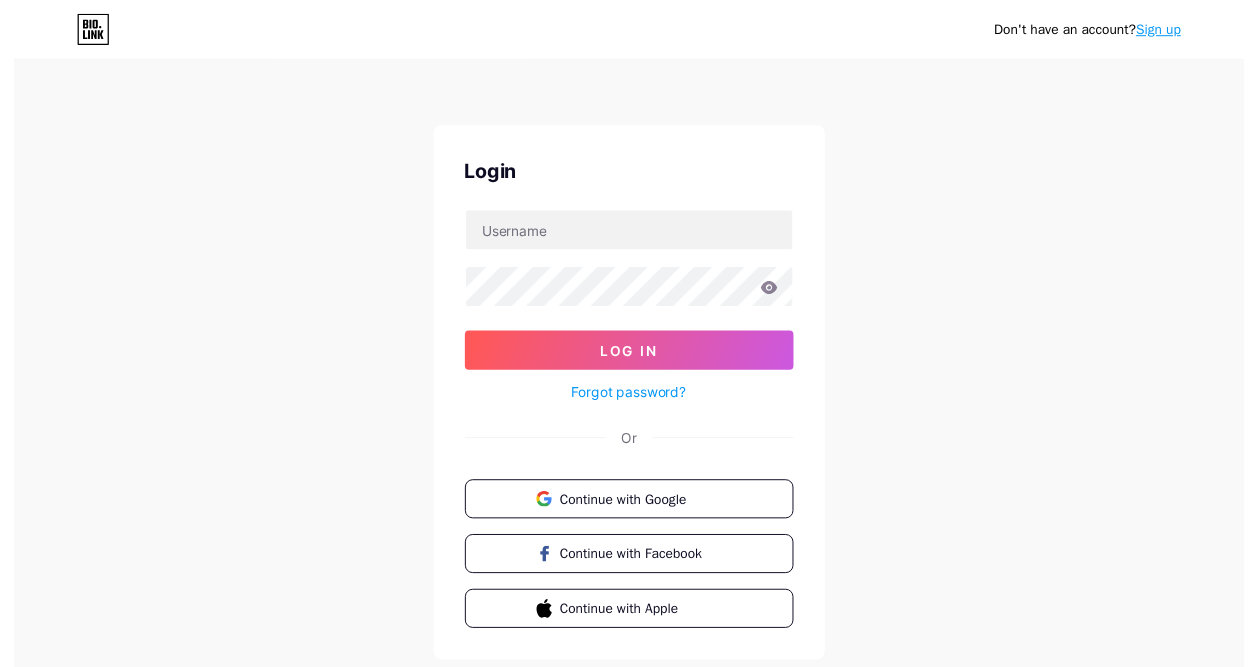 scroll, scrollTop: 0, scrollLeft: 0, axis: both 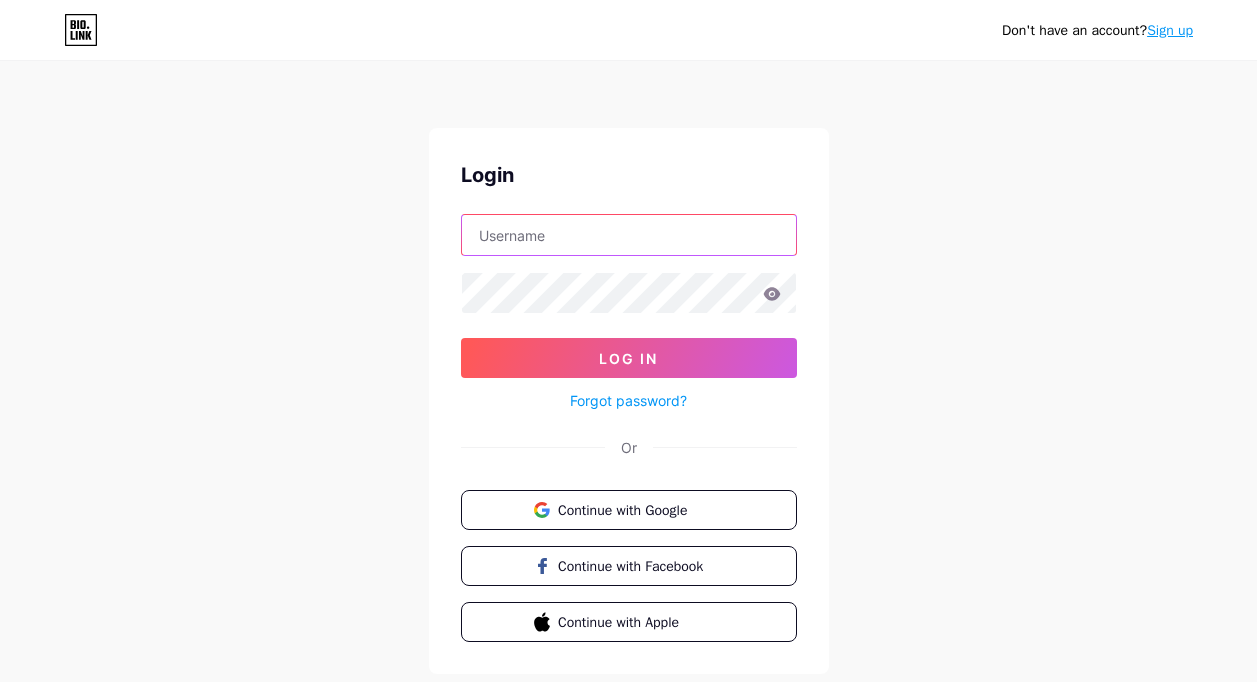 click at bounding box center (629, 235) 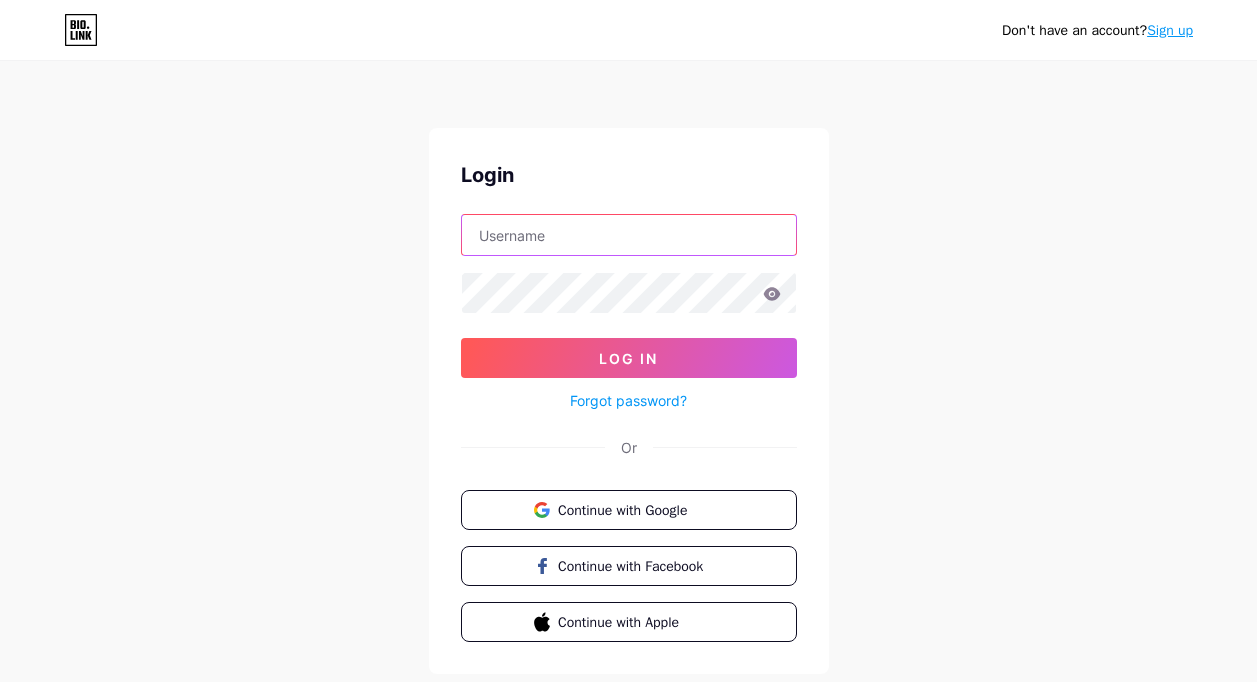 type on "mixtu.cosplay@example.com" 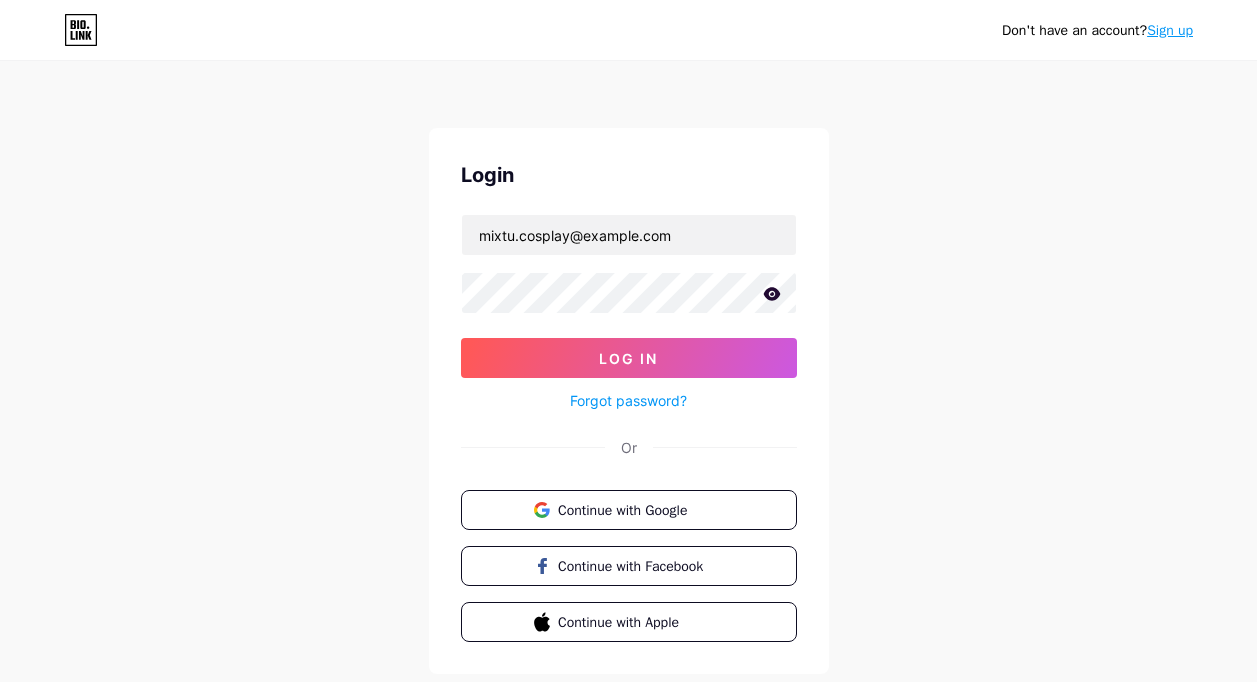 click on "Log In" at bounding box center [628, 358] 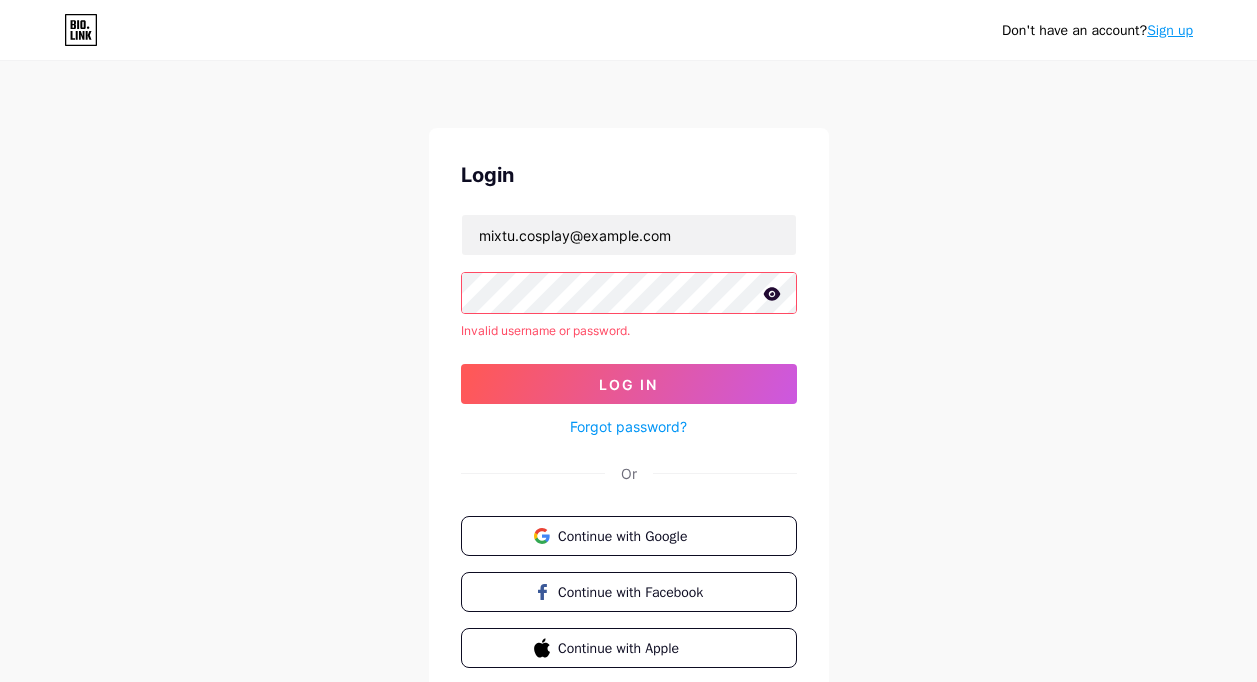 click 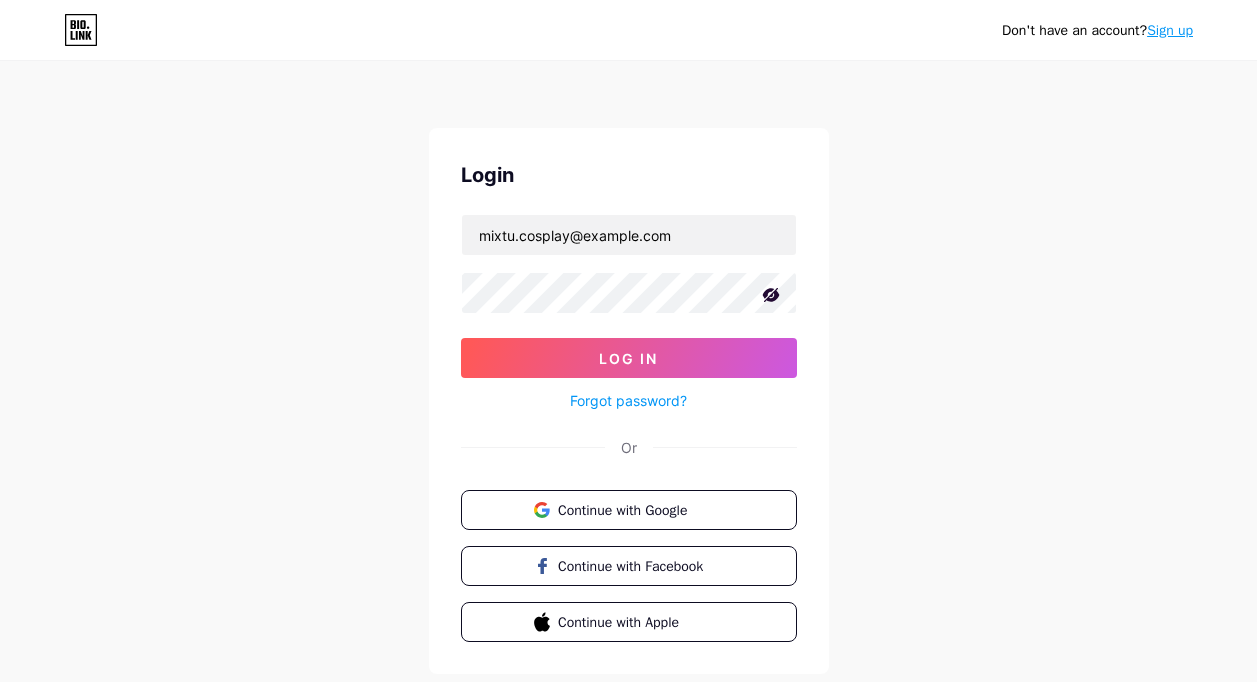 click on "Log In" at bounding box center [629, 358] 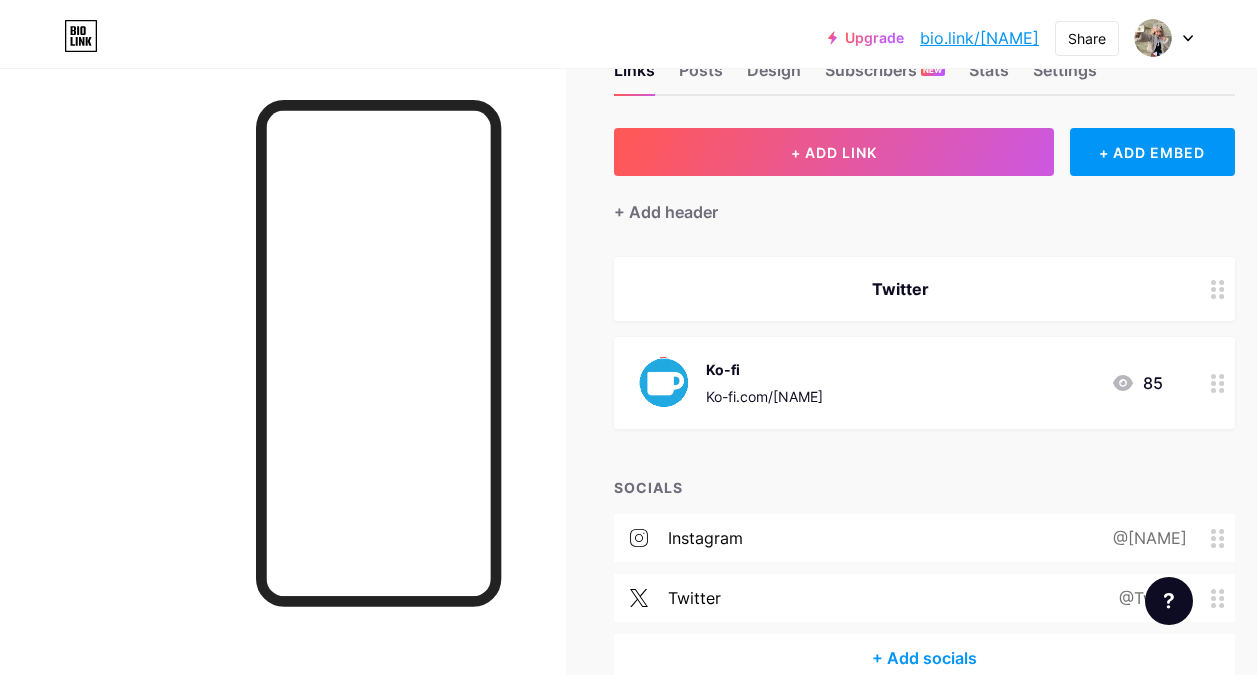 scroll, scrollTop: 0, scrollLeft: 0, axis: both 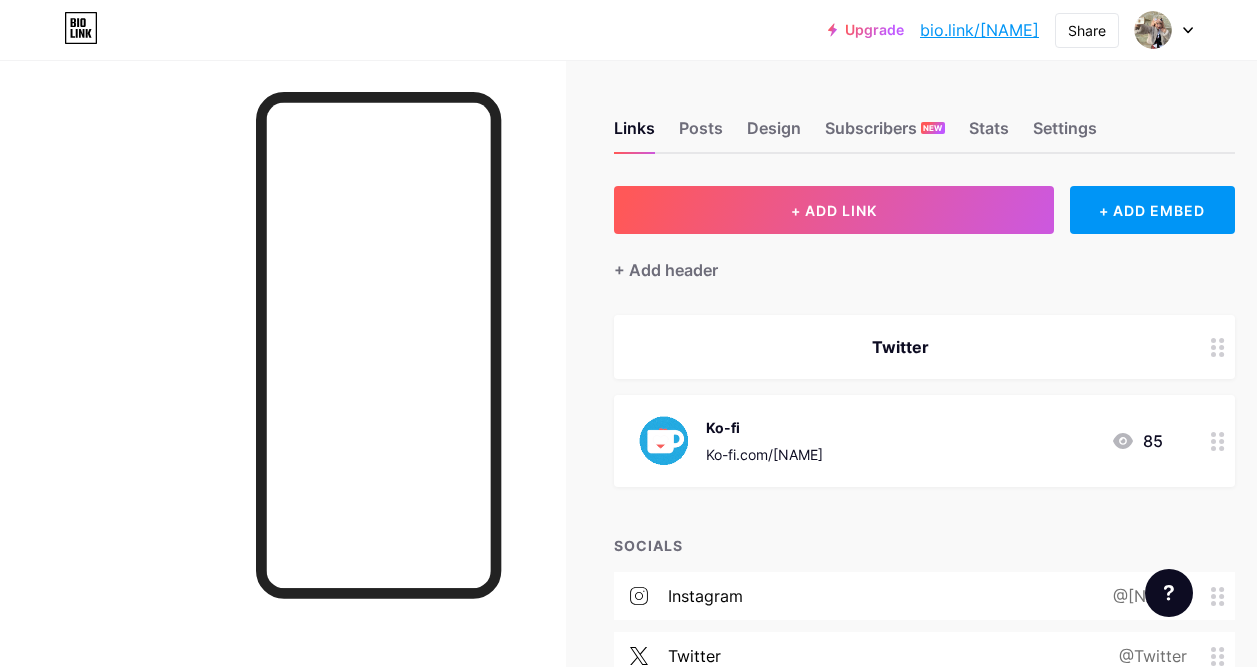 click at bounding box center [1164, 30] 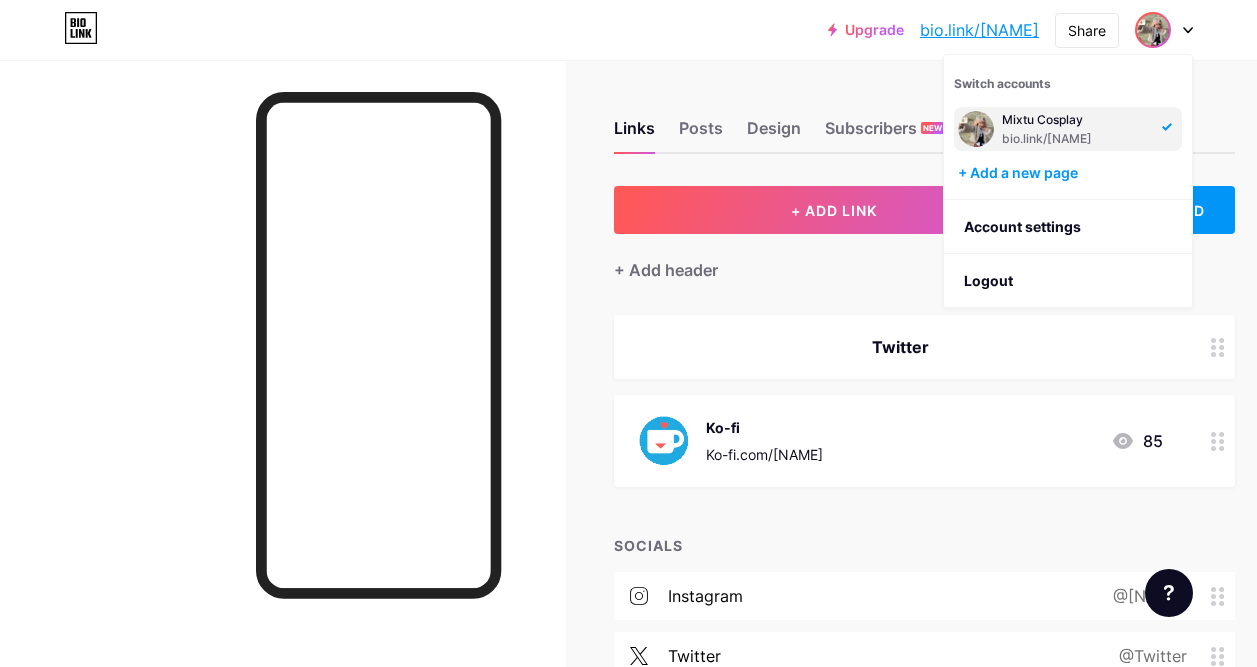 click on "Account settings" at bounding box center (1068, 227) 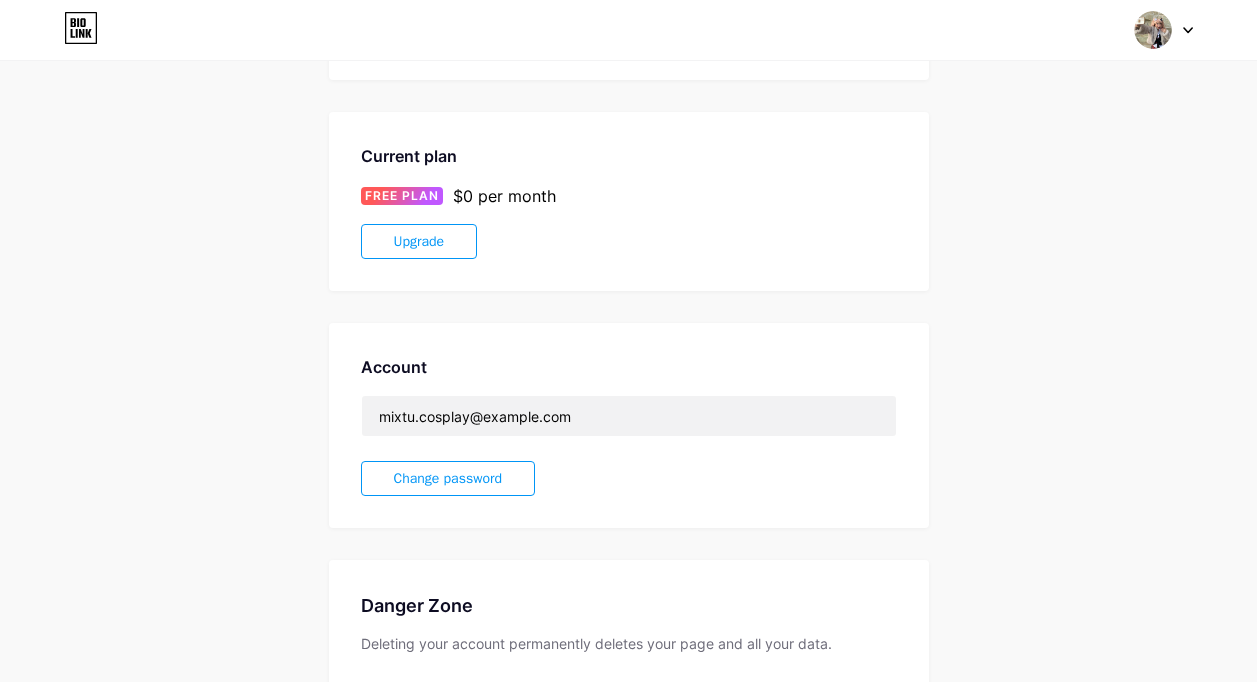 scroll, scrollTop: 433, scrollLeft: 0, axis: vertical 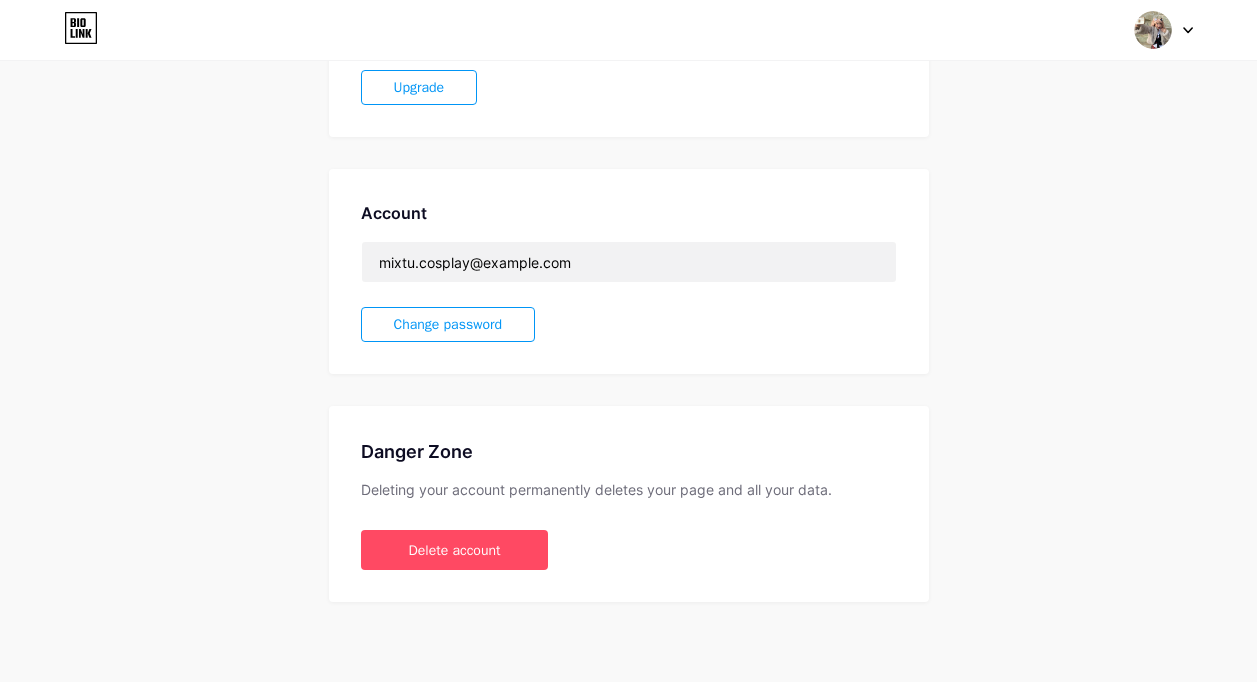 click on "Delete account" at bounding box center (455, 550) 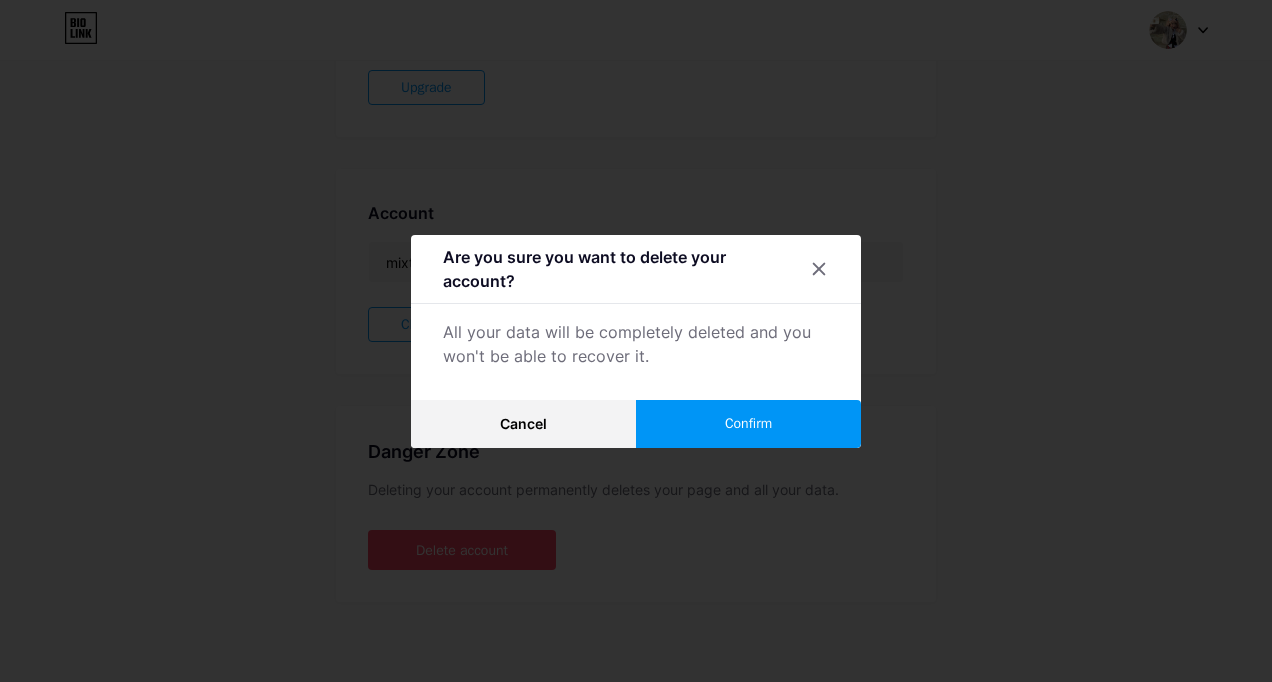 click on "Confirm" at bounding box center (748, 424) 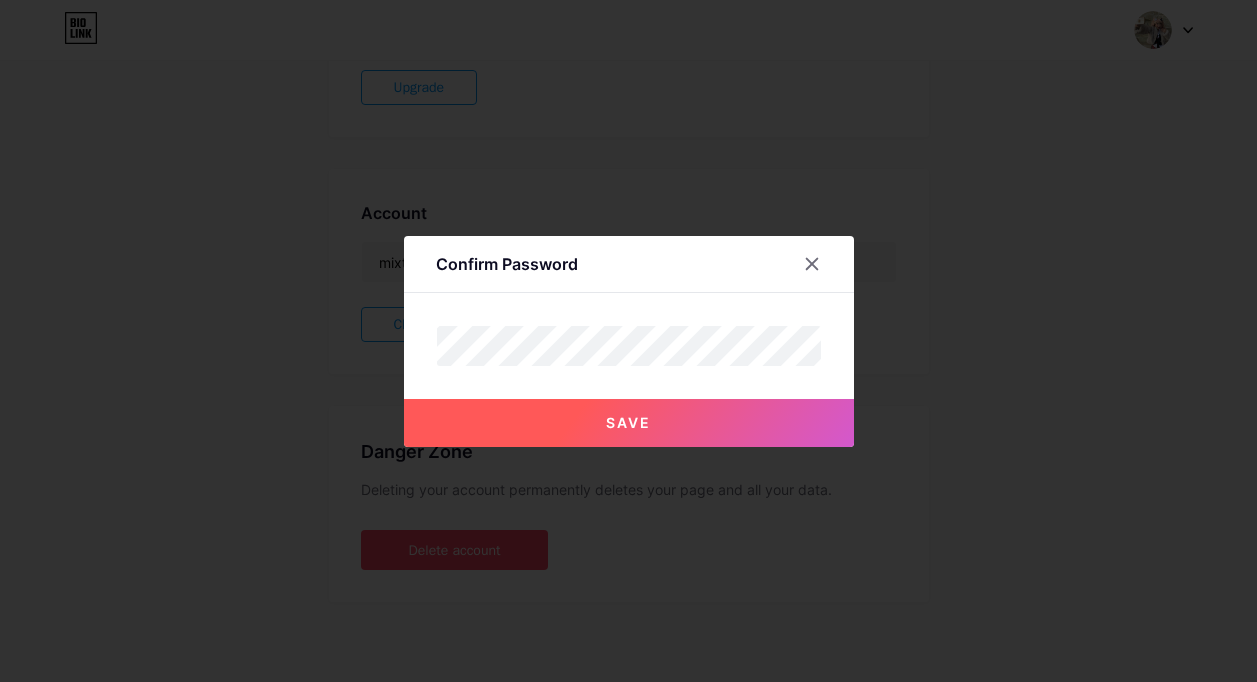 click on "Save" at bounding box center [629, 423] 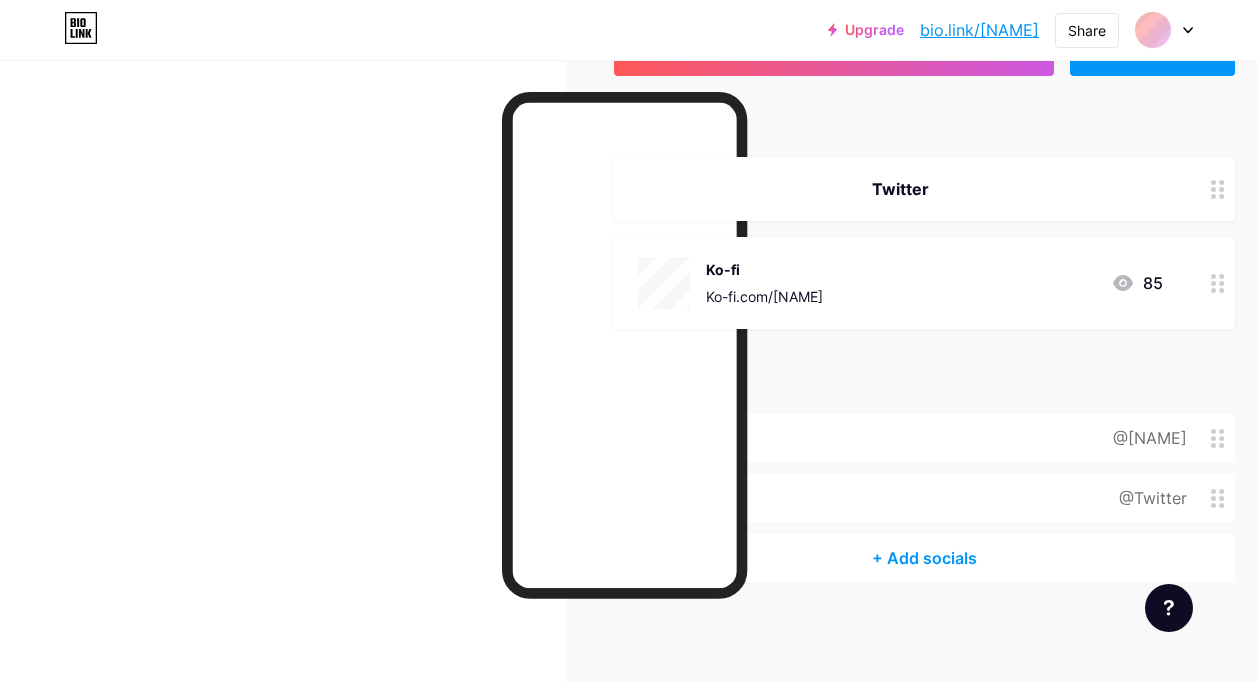 scroll, scrollTop: 0, scrollLeft: 0, axis: both 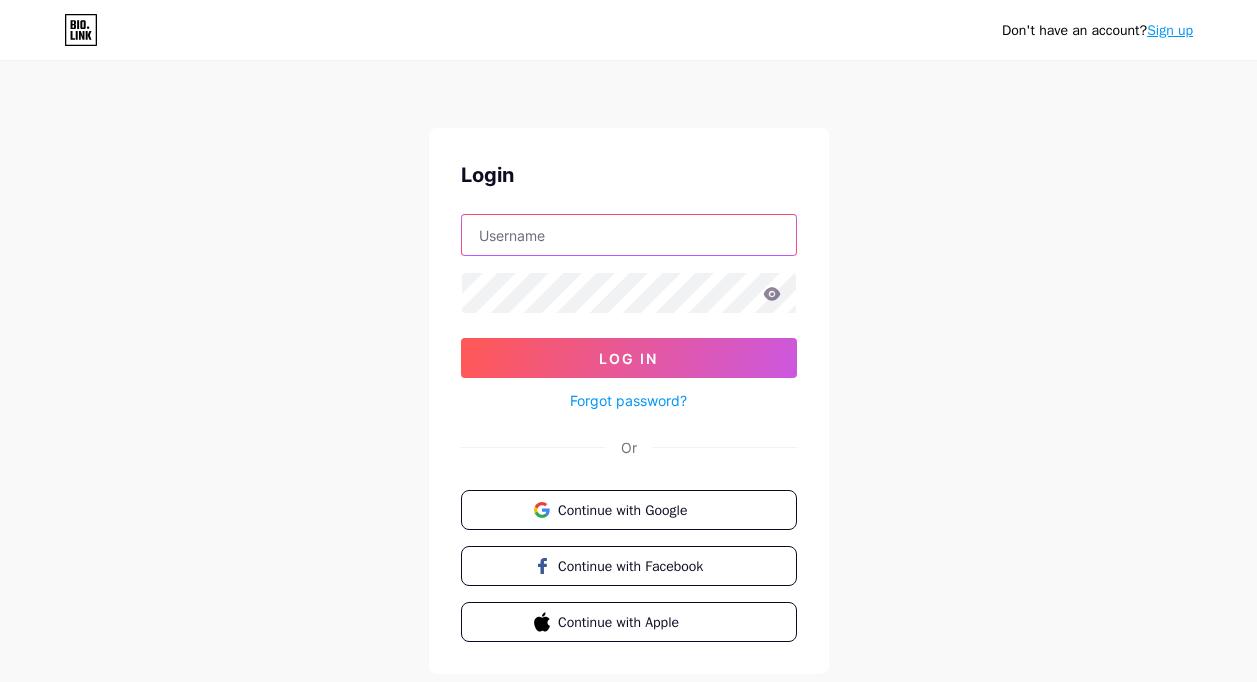 click at bounding box center [629, 235] 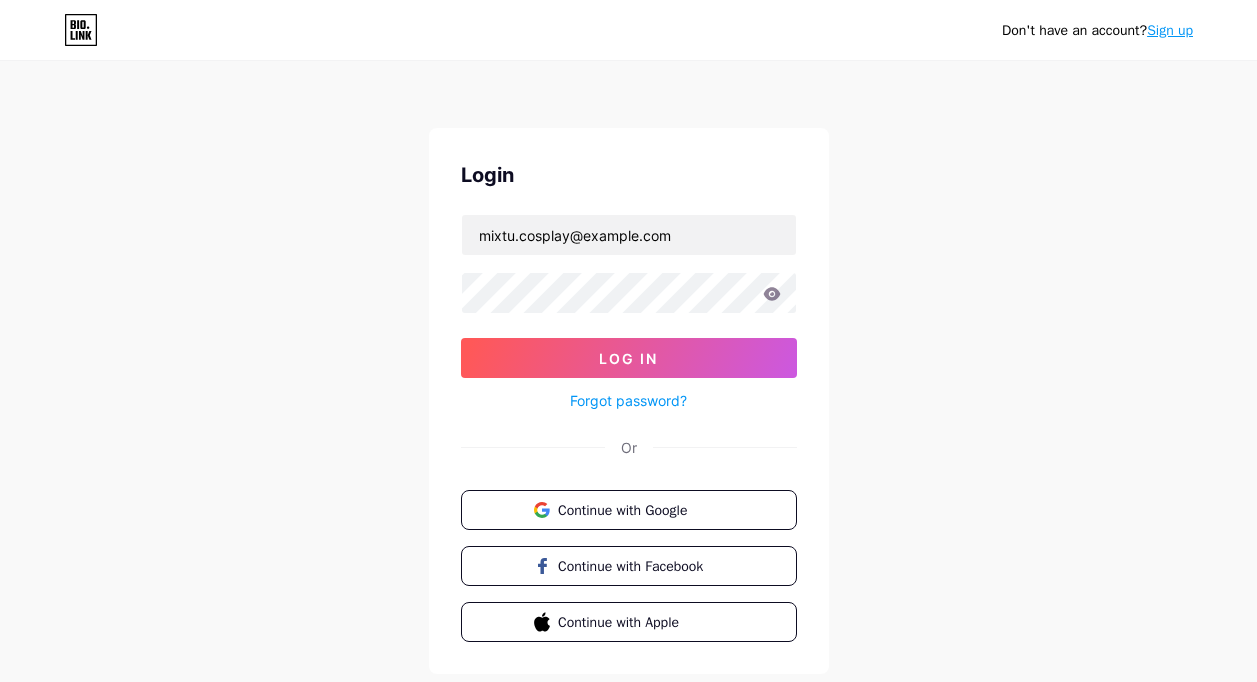 click 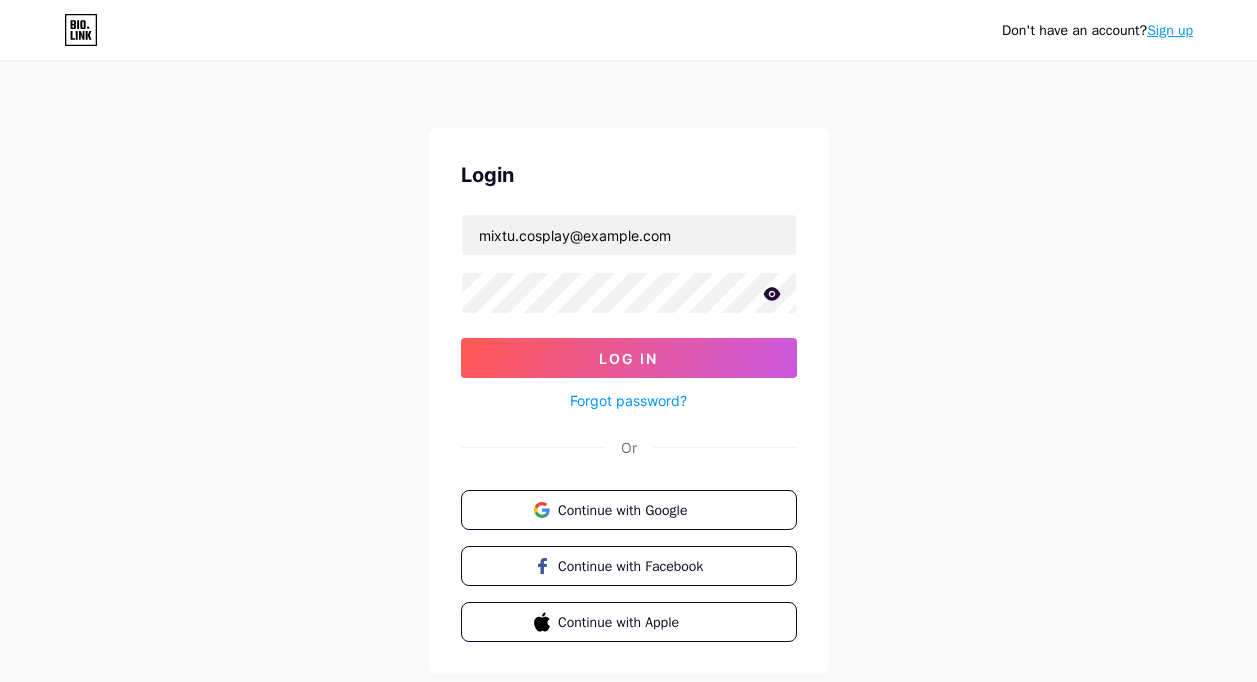 click on "Log In" at bounding box center [628, 358] 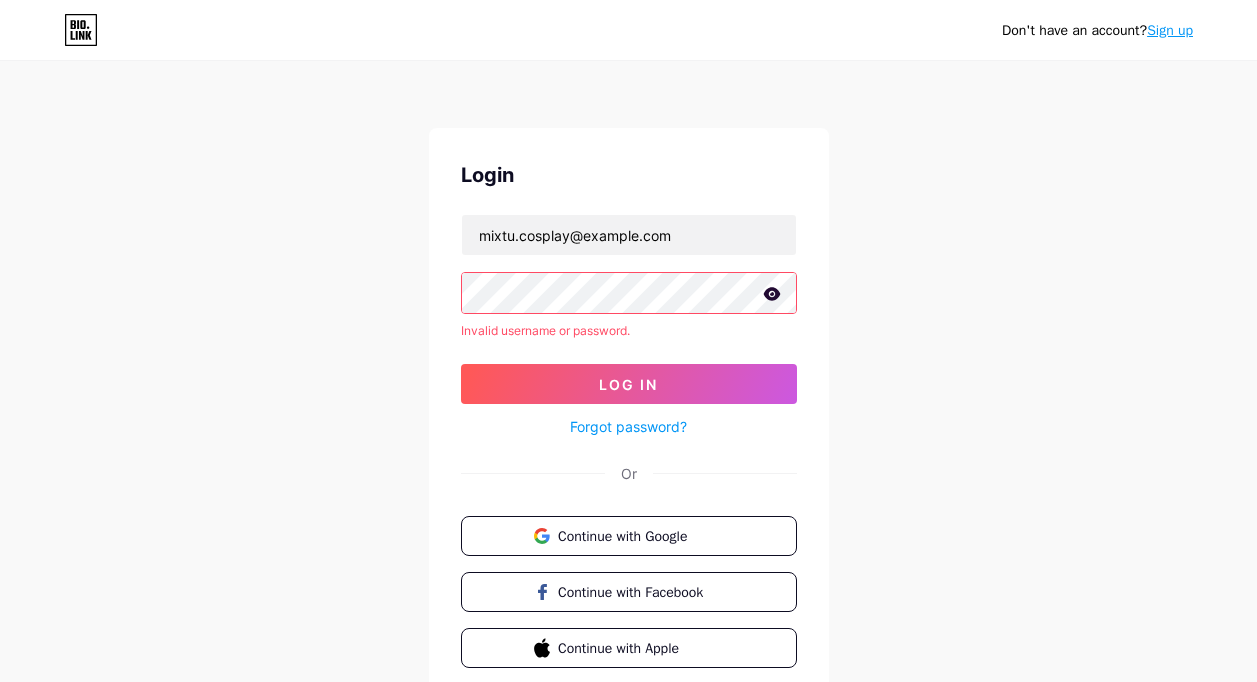 click 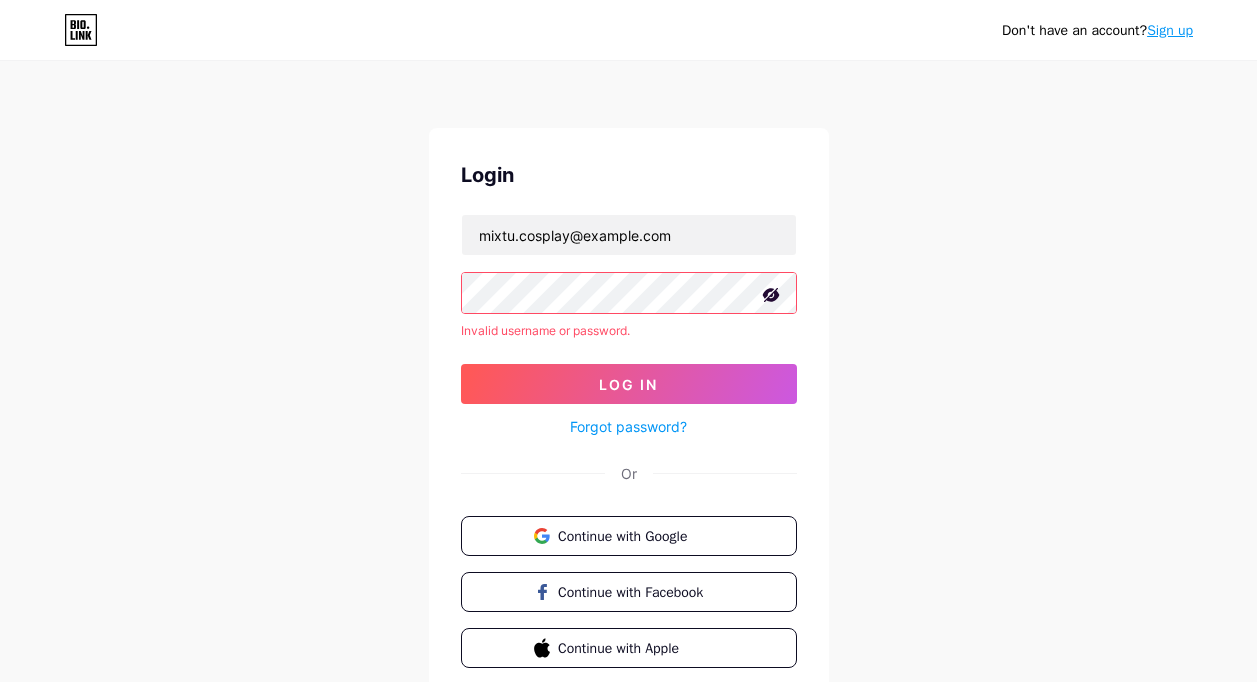 click on "Log In" at bounding box center (628, 384) 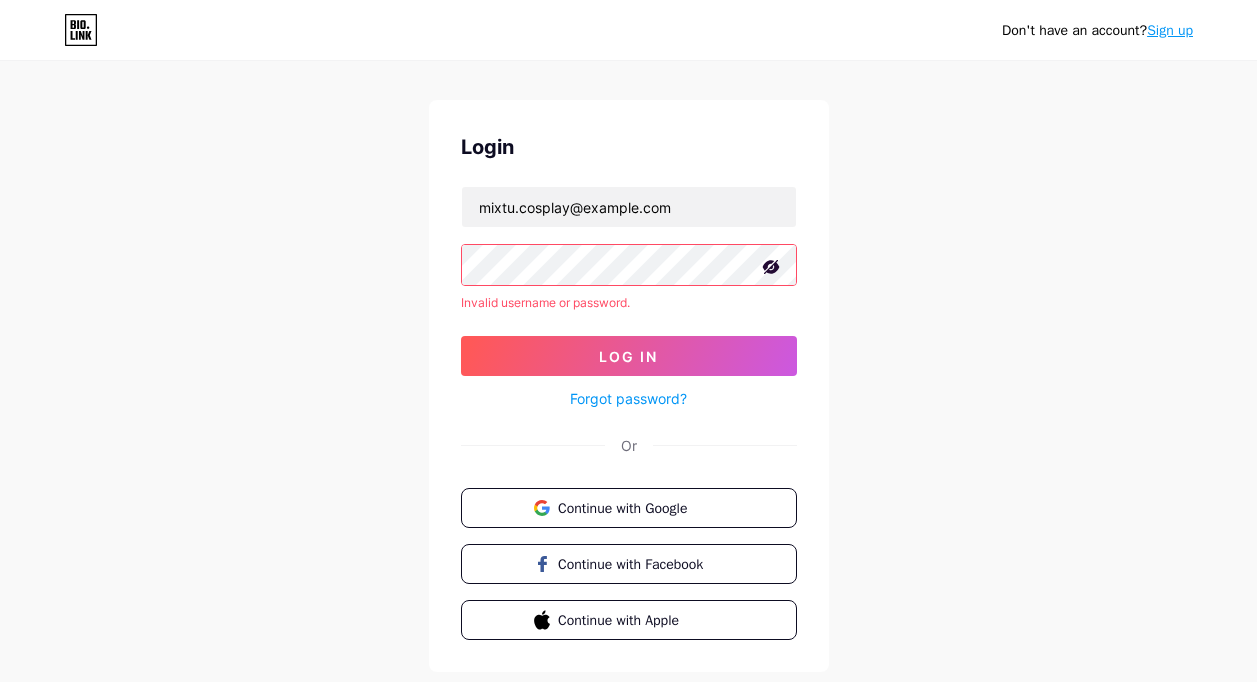 scroll, scrollTop: 0, scrollLeft: 0, axis: both 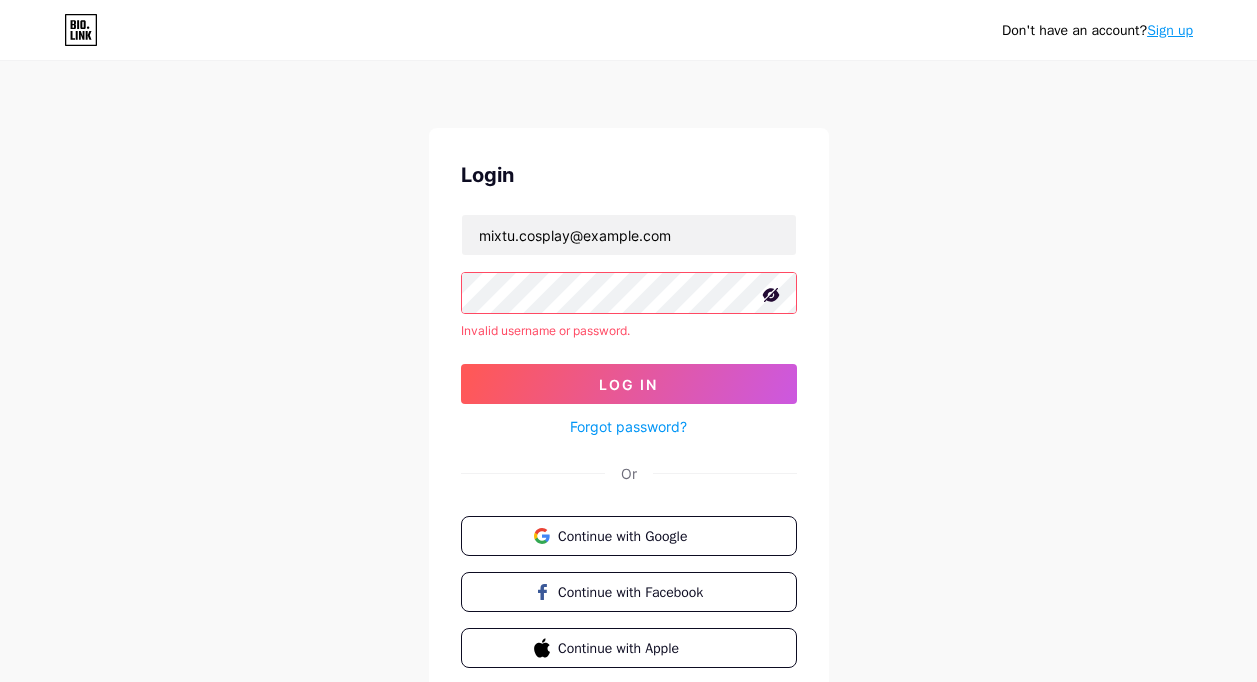 click on "Log In" at bounding box center [629, 384] 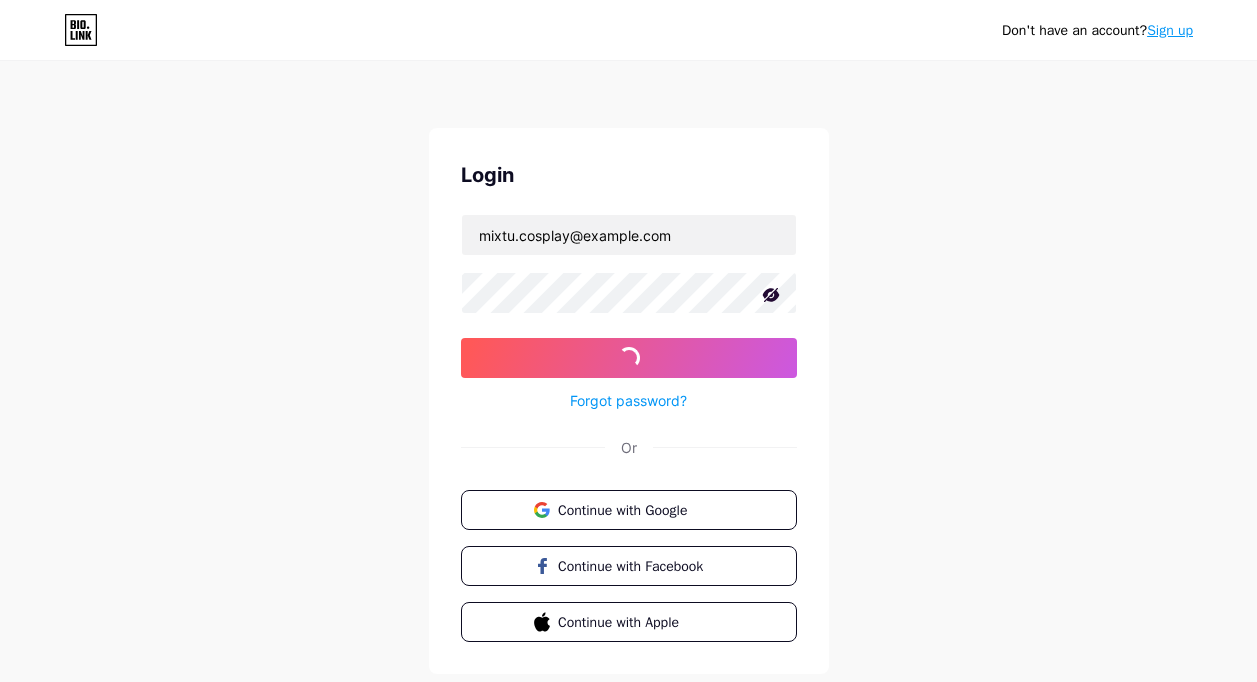click on "Forgot password?" at bounding box center (629, 395) 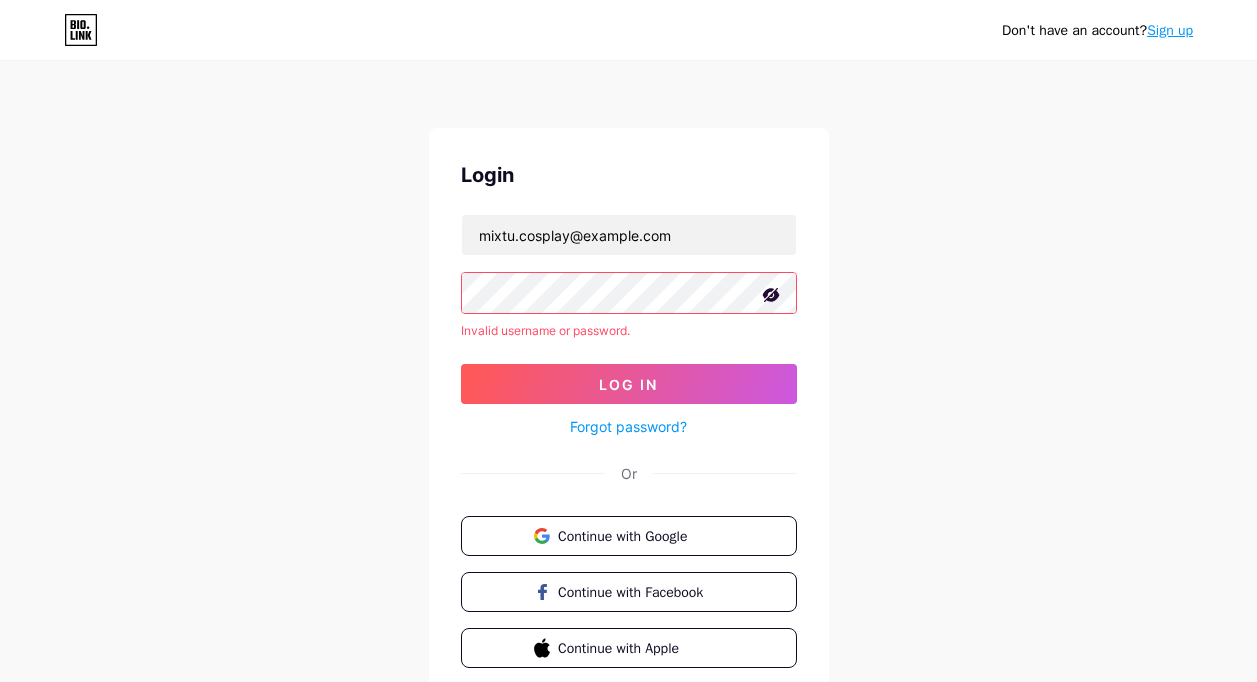 click on "Log In" at bounding box center (628, 384) 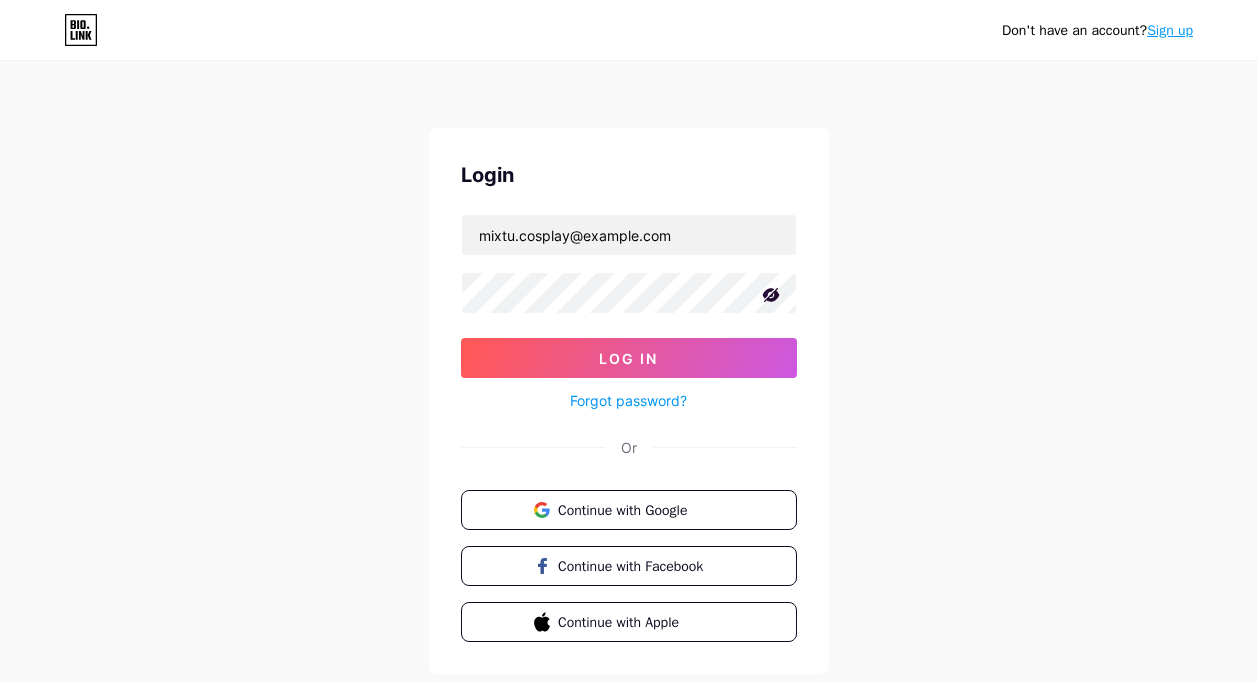 click on "Log In" at bounding box center (628, 358) 